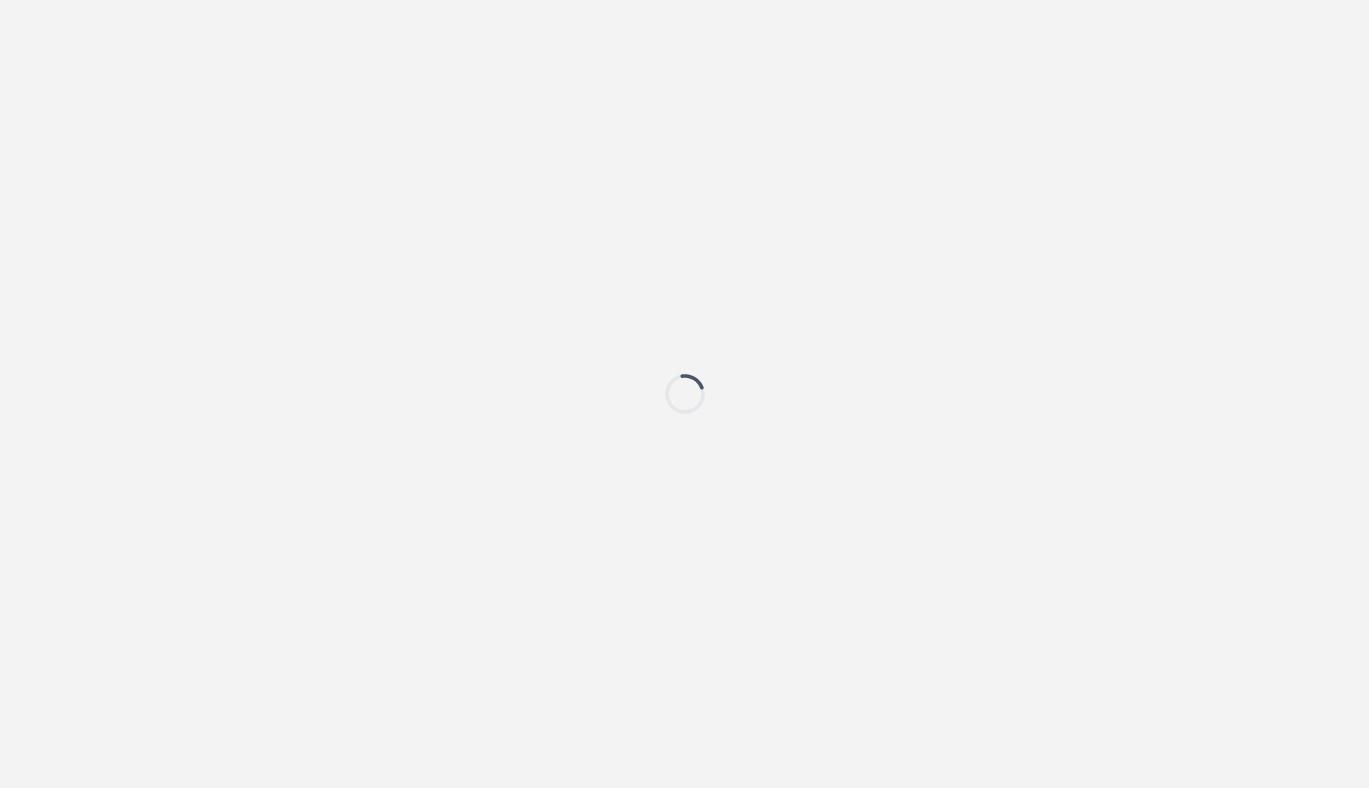 scroll, scrollTop: 0, scrollLeft: 0, axis: both 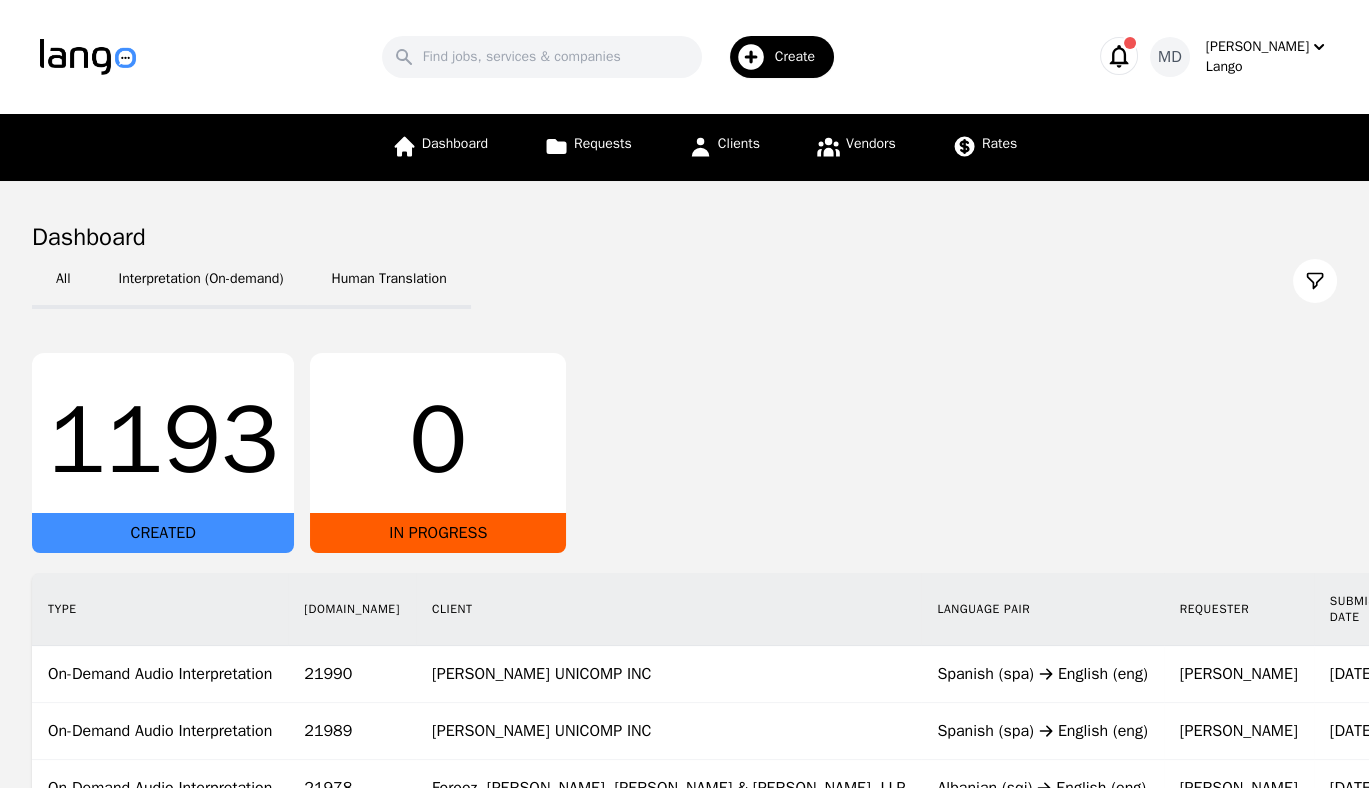 click on "Search Create" at bounding box center (614, 57) 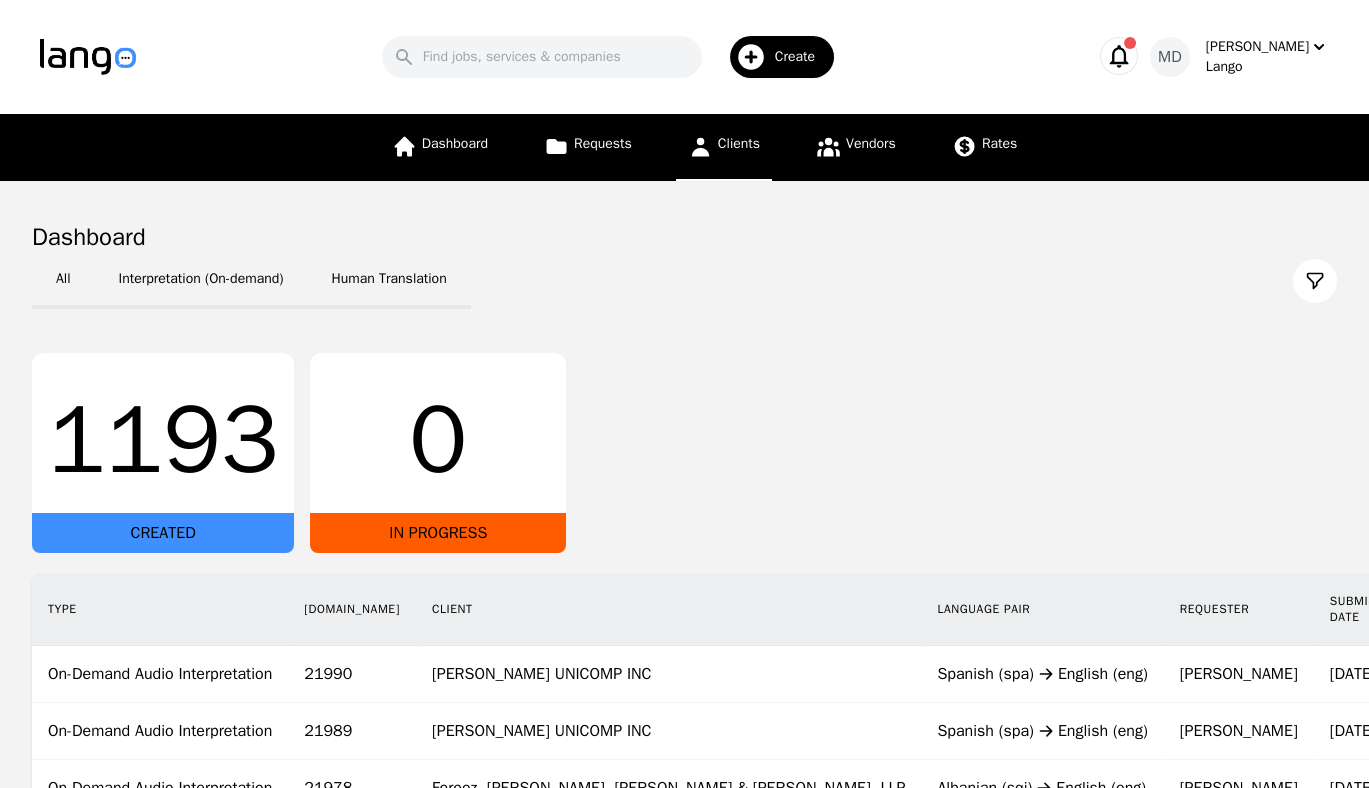 click on "Clients" at bounding box center (739, 143) 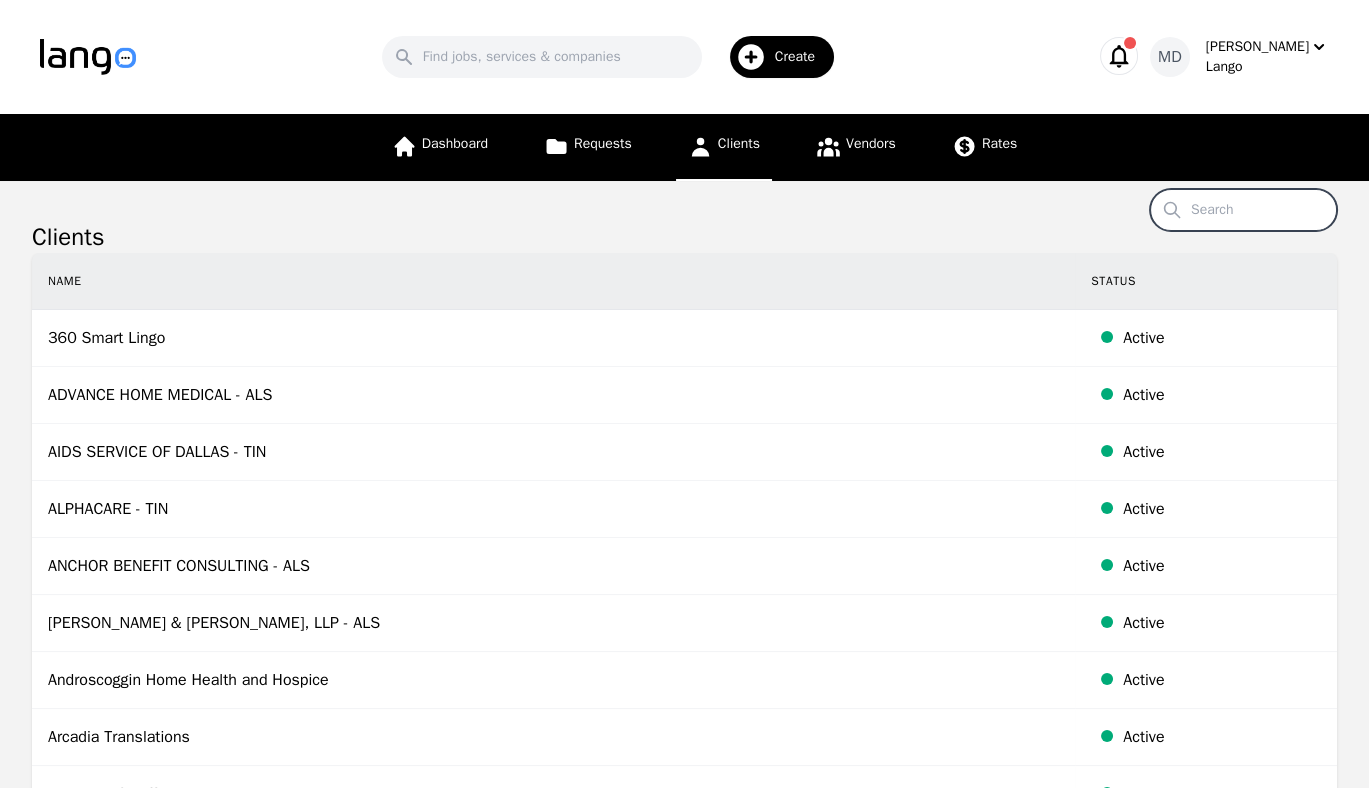 click on "Search" at bounding box center [1243, 210] 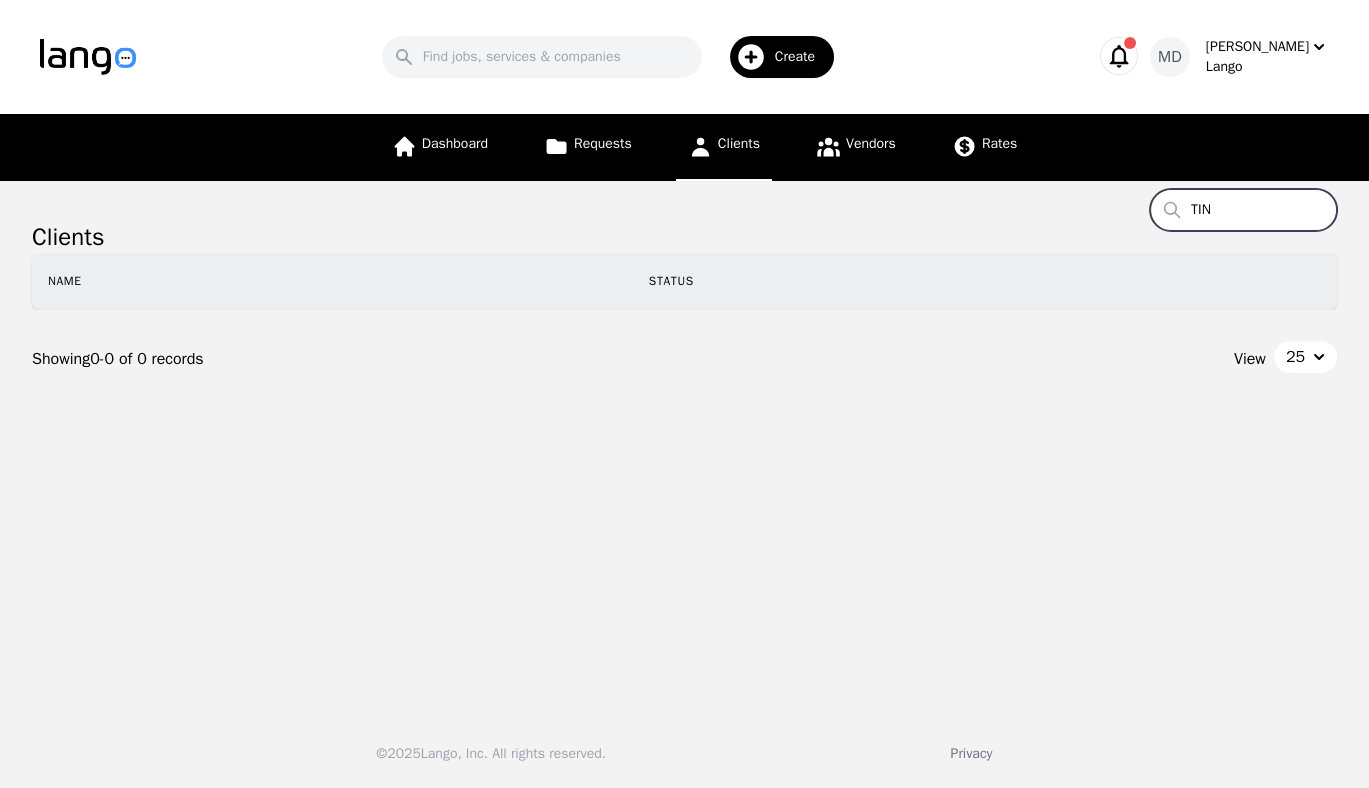 type on "TIN" 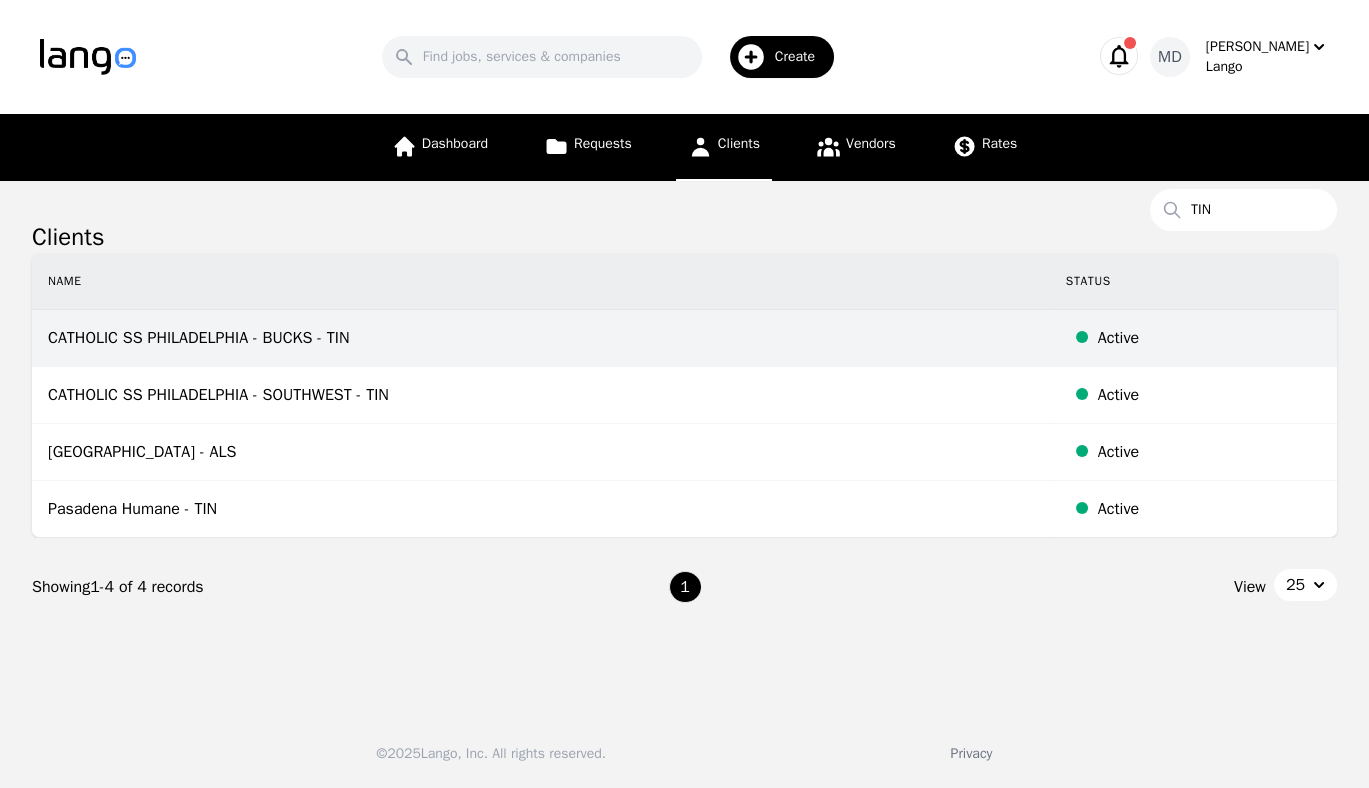 click on "CATHOLIC SS PHILADELPHIA - BUCKS - TIN" at bounding box center (541, 338) 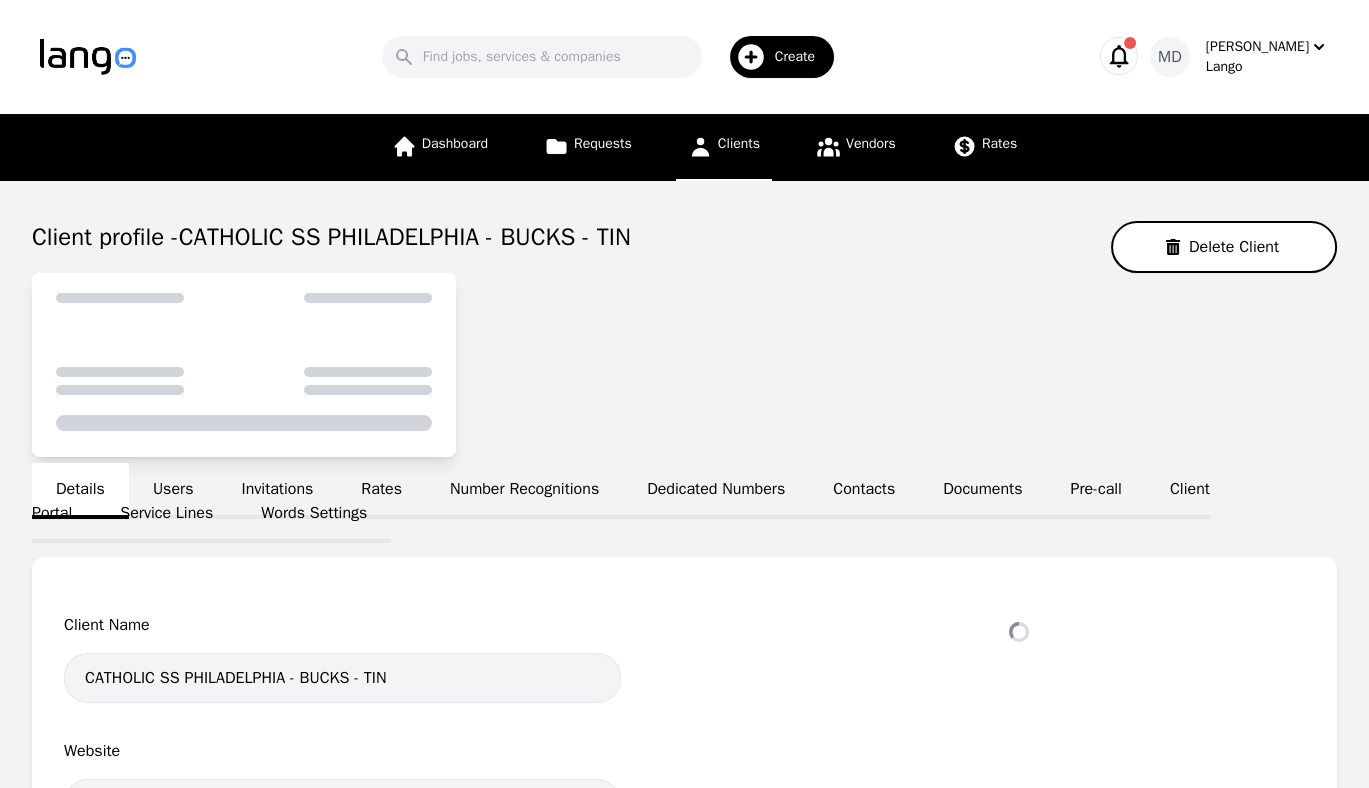 select on "active" 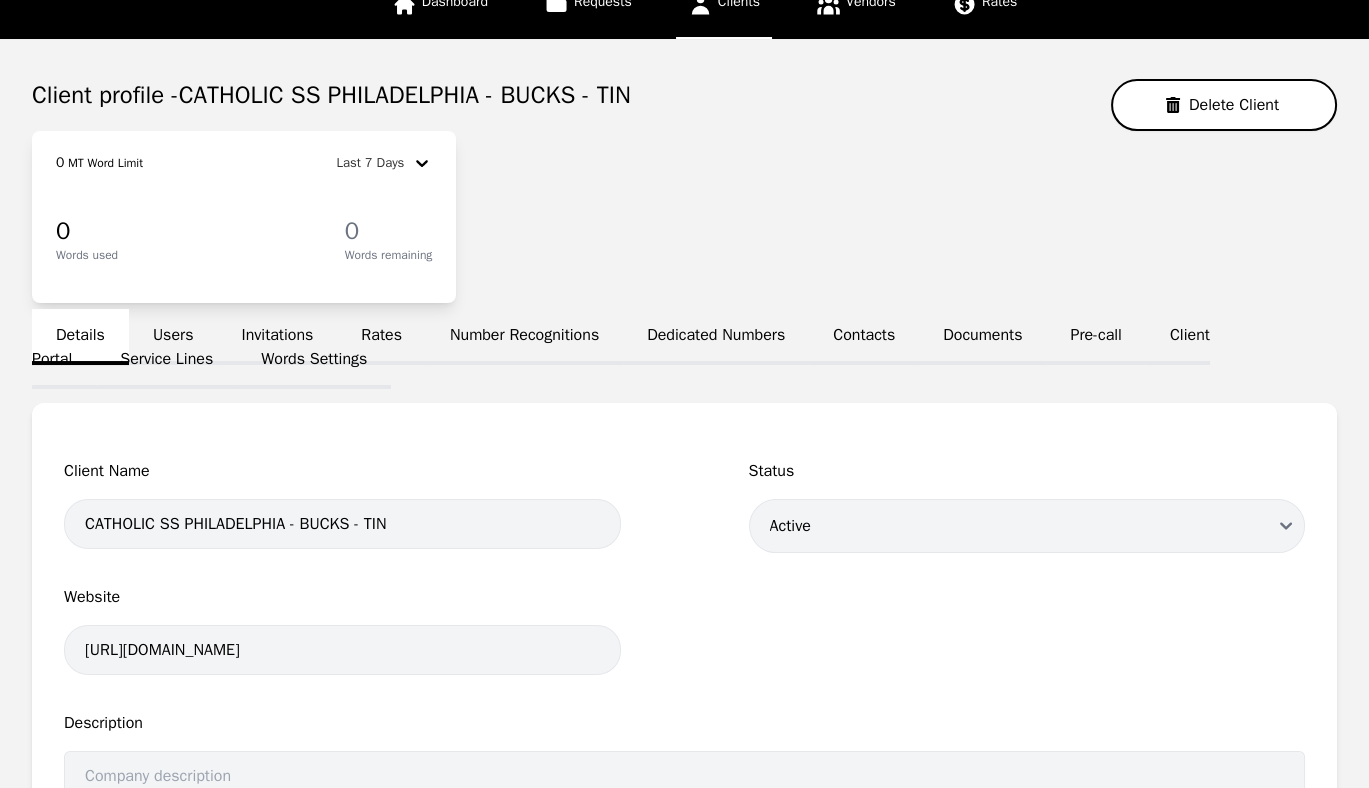 scroll, scrollTop: 150, scrollLeft: 0, axis: vertical 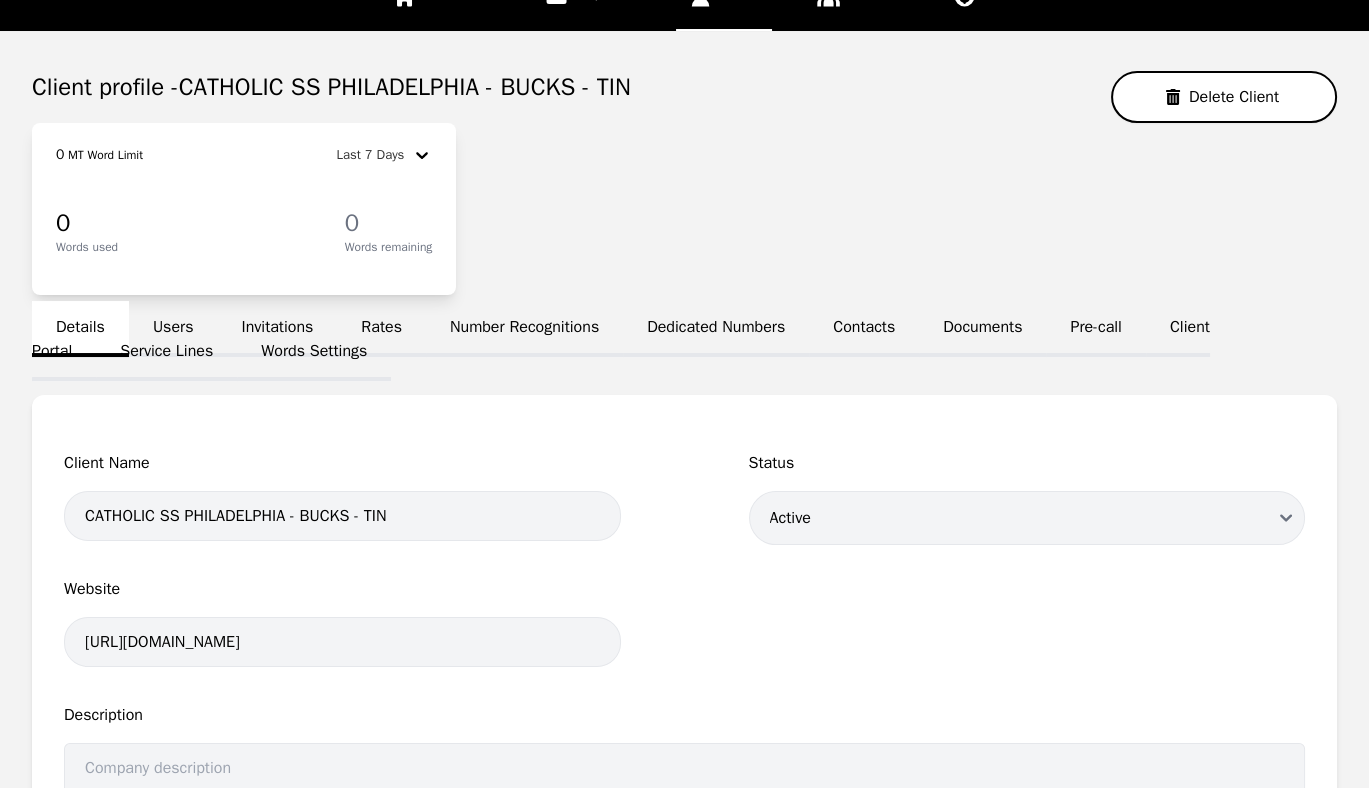 click on "Pre-call" at bounding box center [1095, 329] 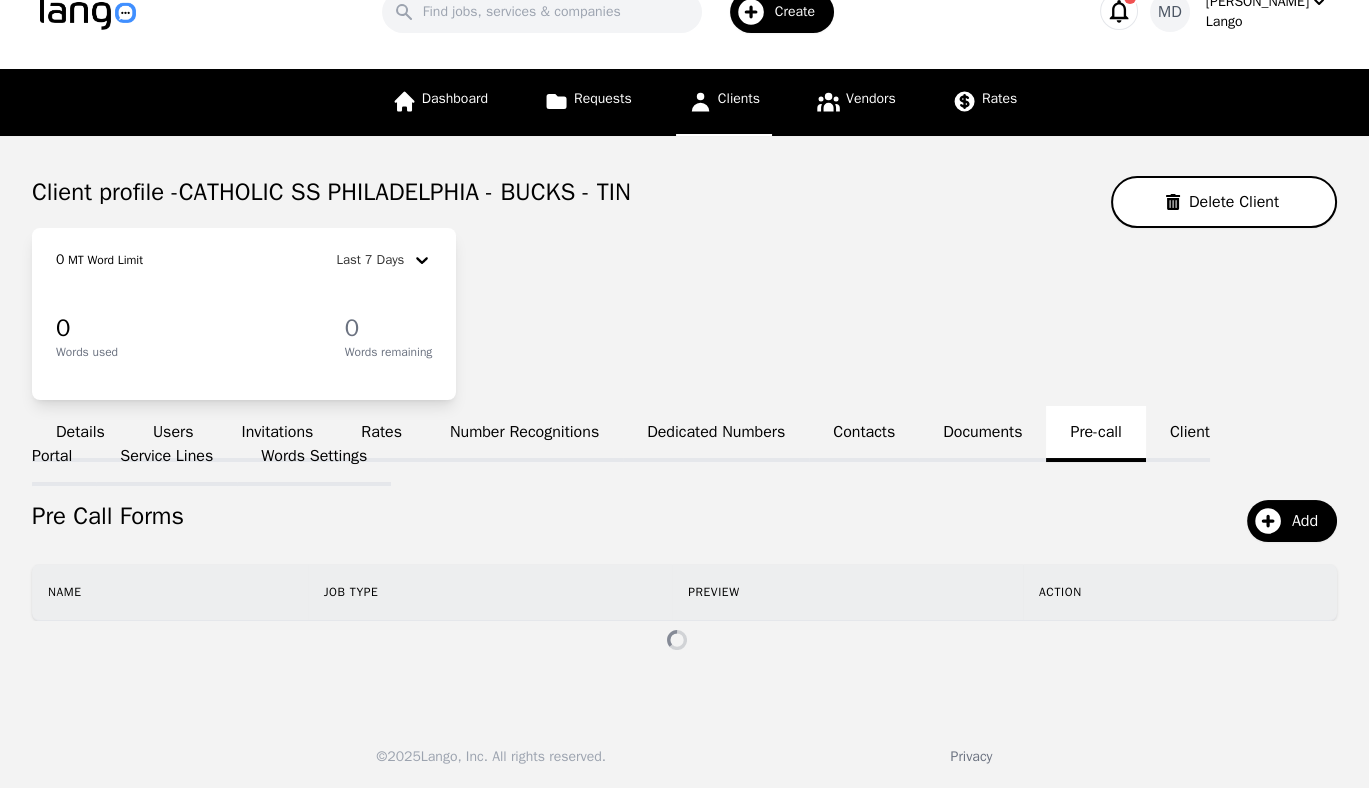 scroll, scrollTop: 7, scrollLeft: 0, axis: vertical 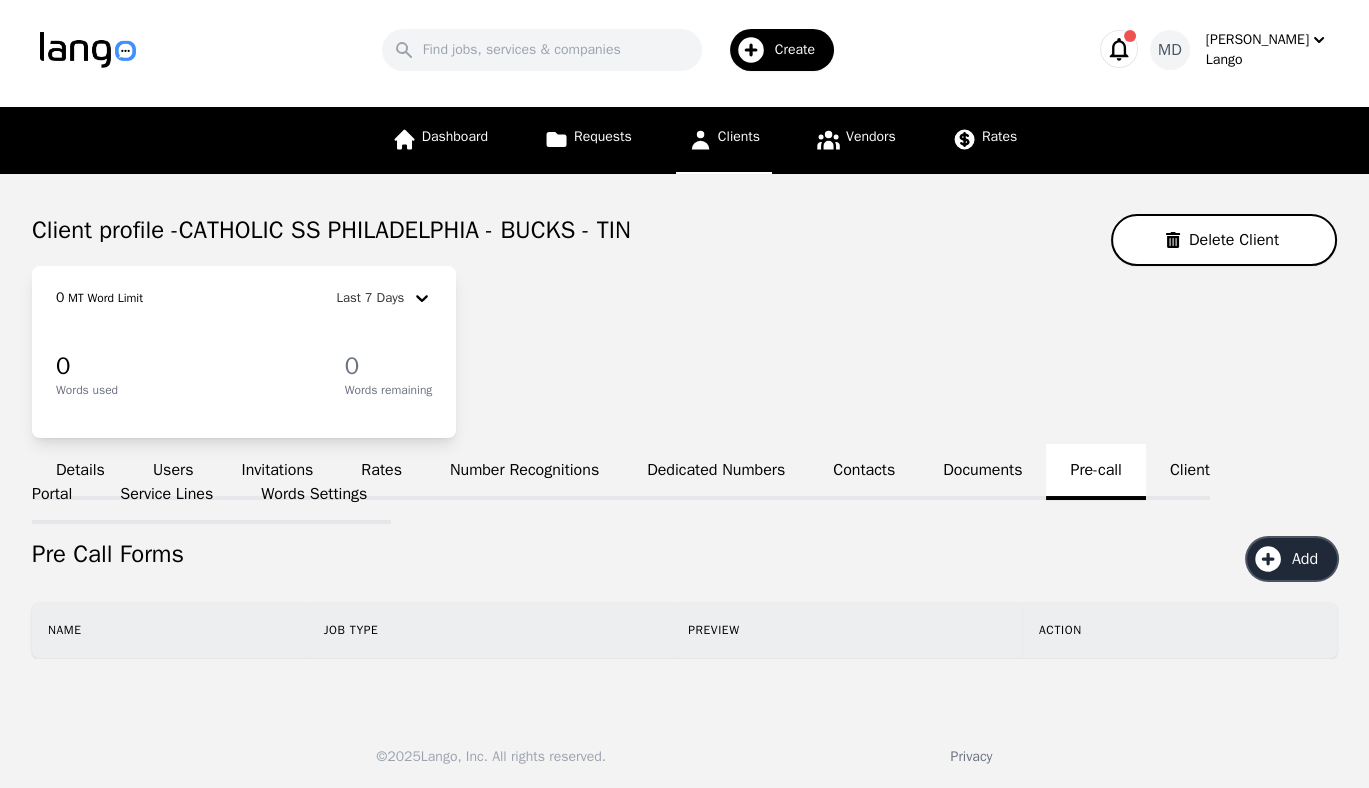 click on "Add" at bounding box center [1312, 559] 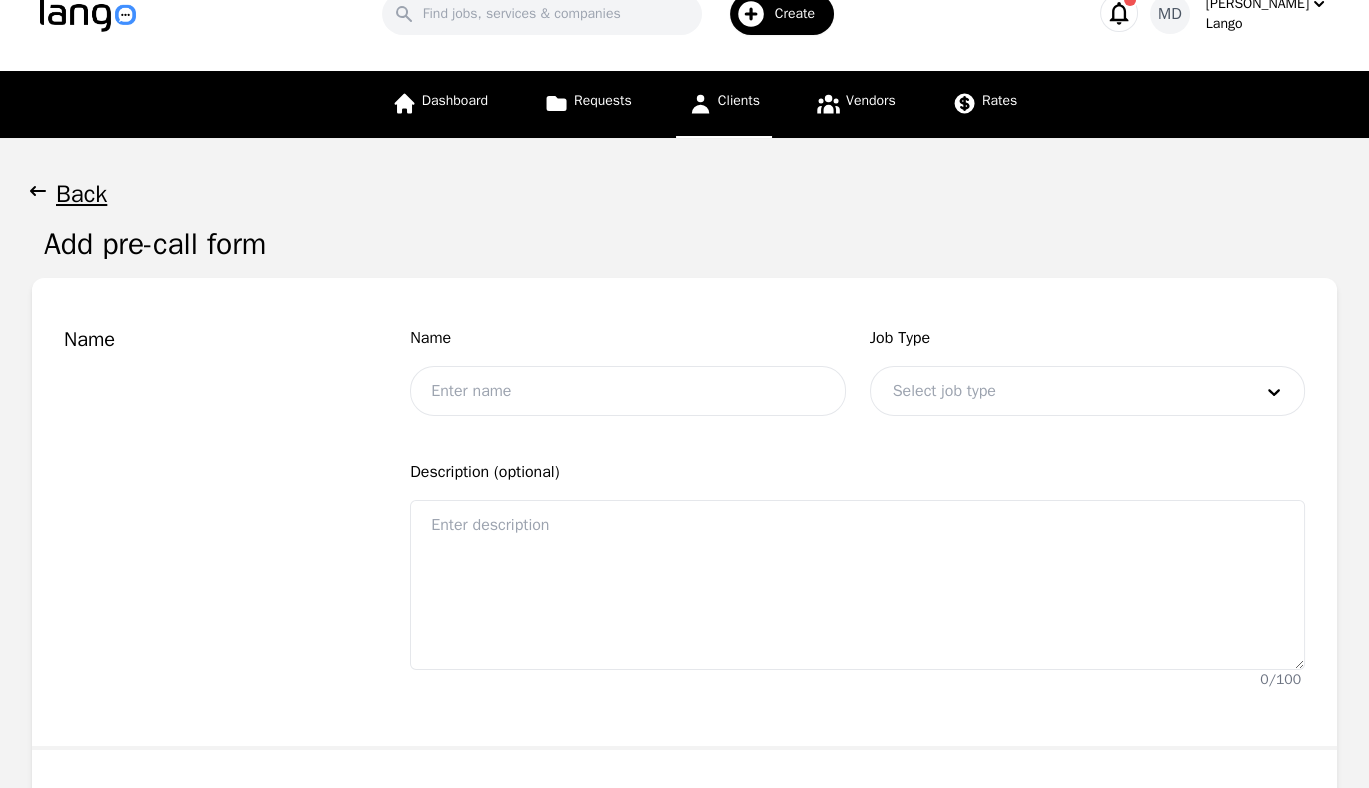 scroll, scrollTop: 0, scrollLeft: 0, axis: both 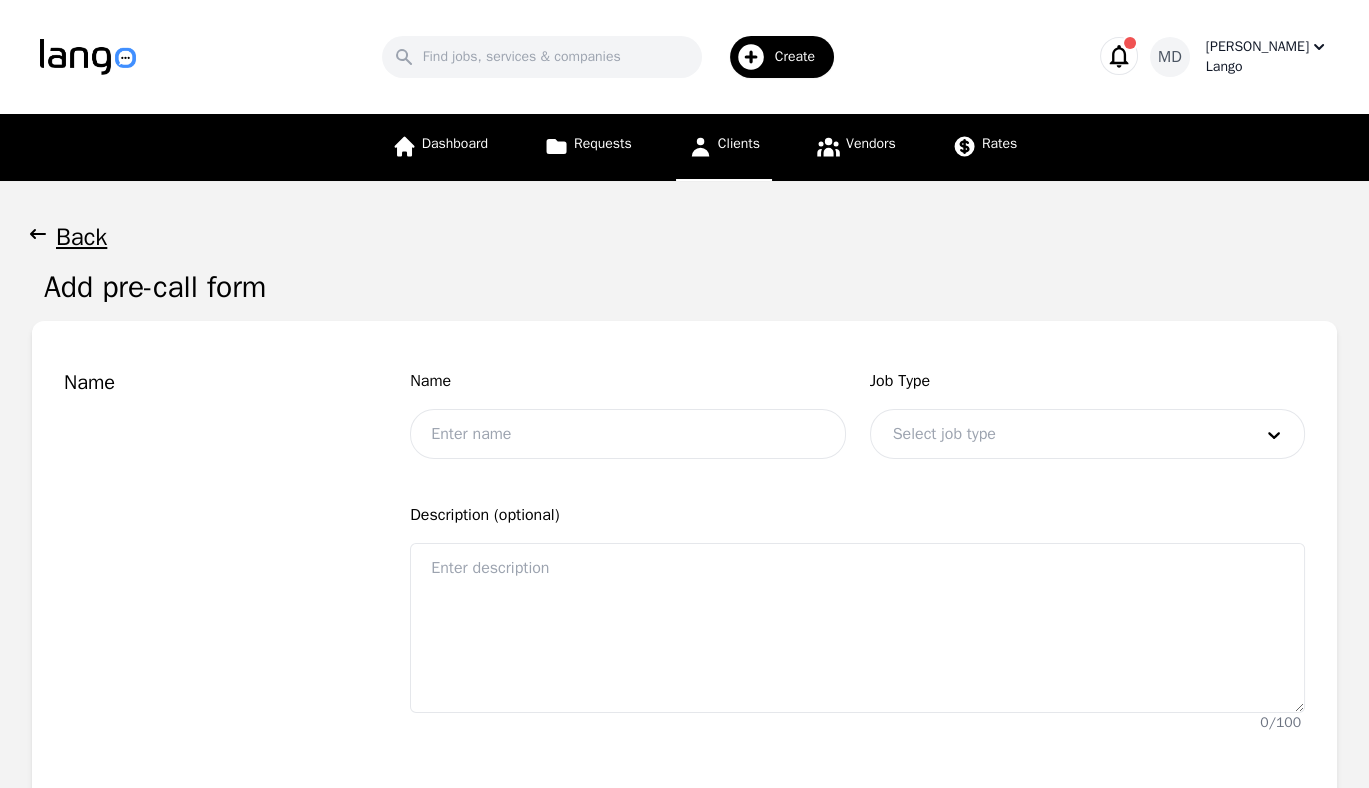 click on "Lango" at bounding box center (1267, 67) 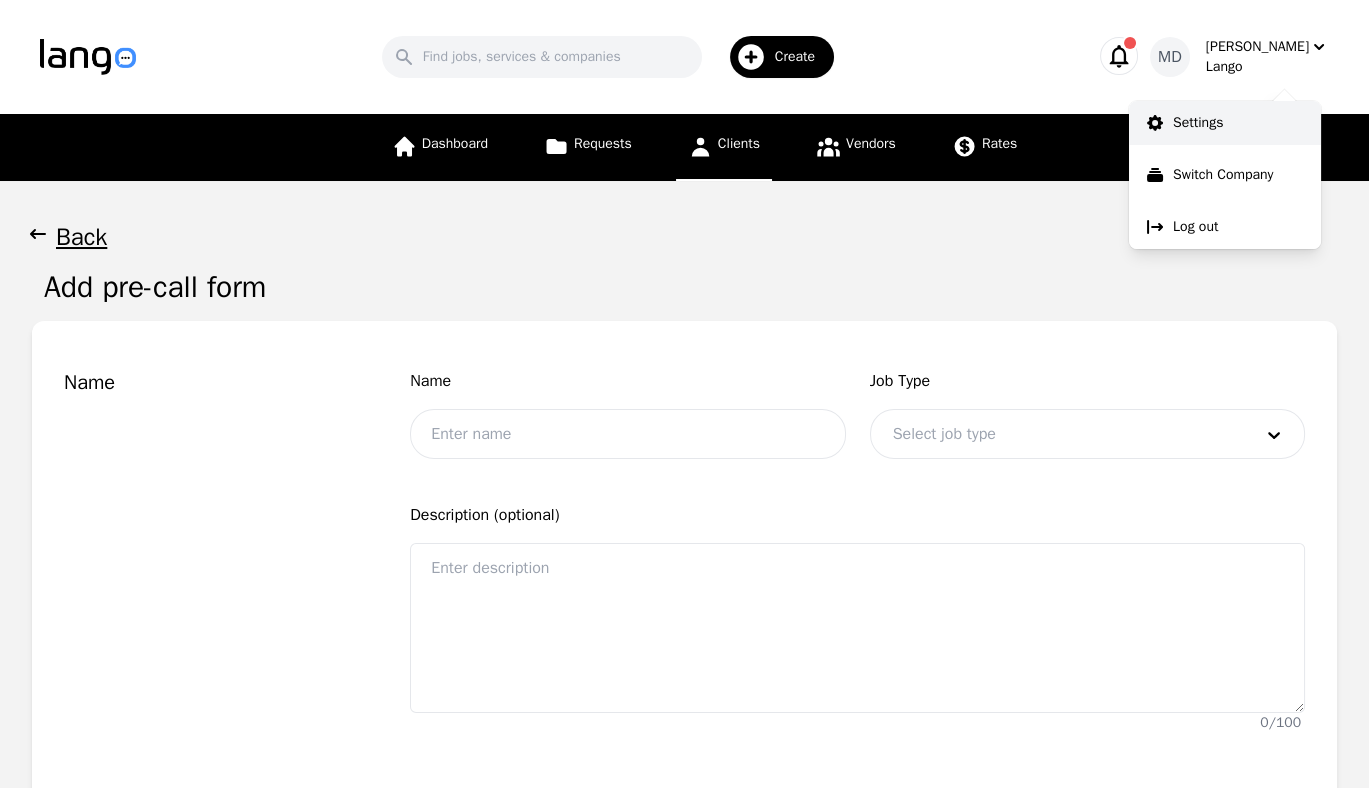 click on "Settings" at bounding box center (1198, 123) 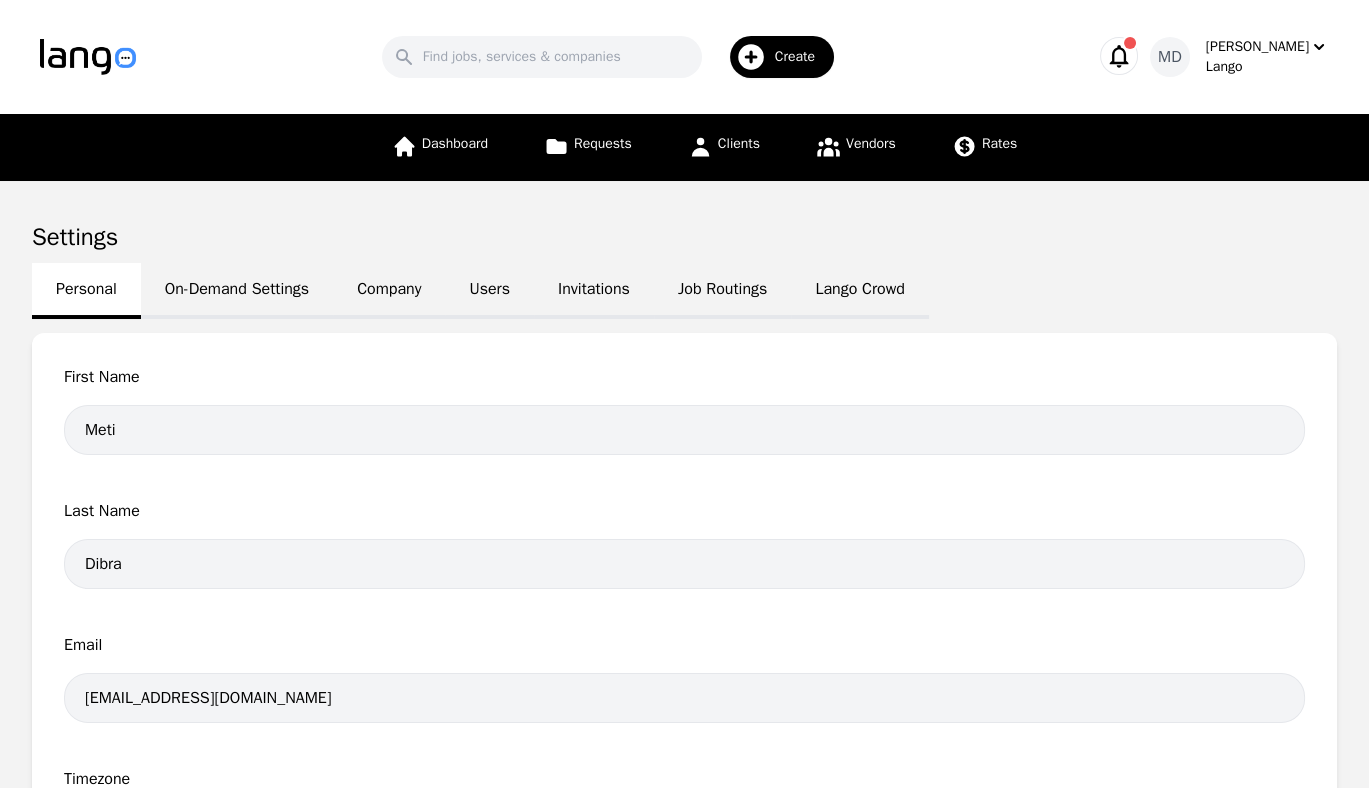 click on "Job Routings" at bounding box center (722, 291) 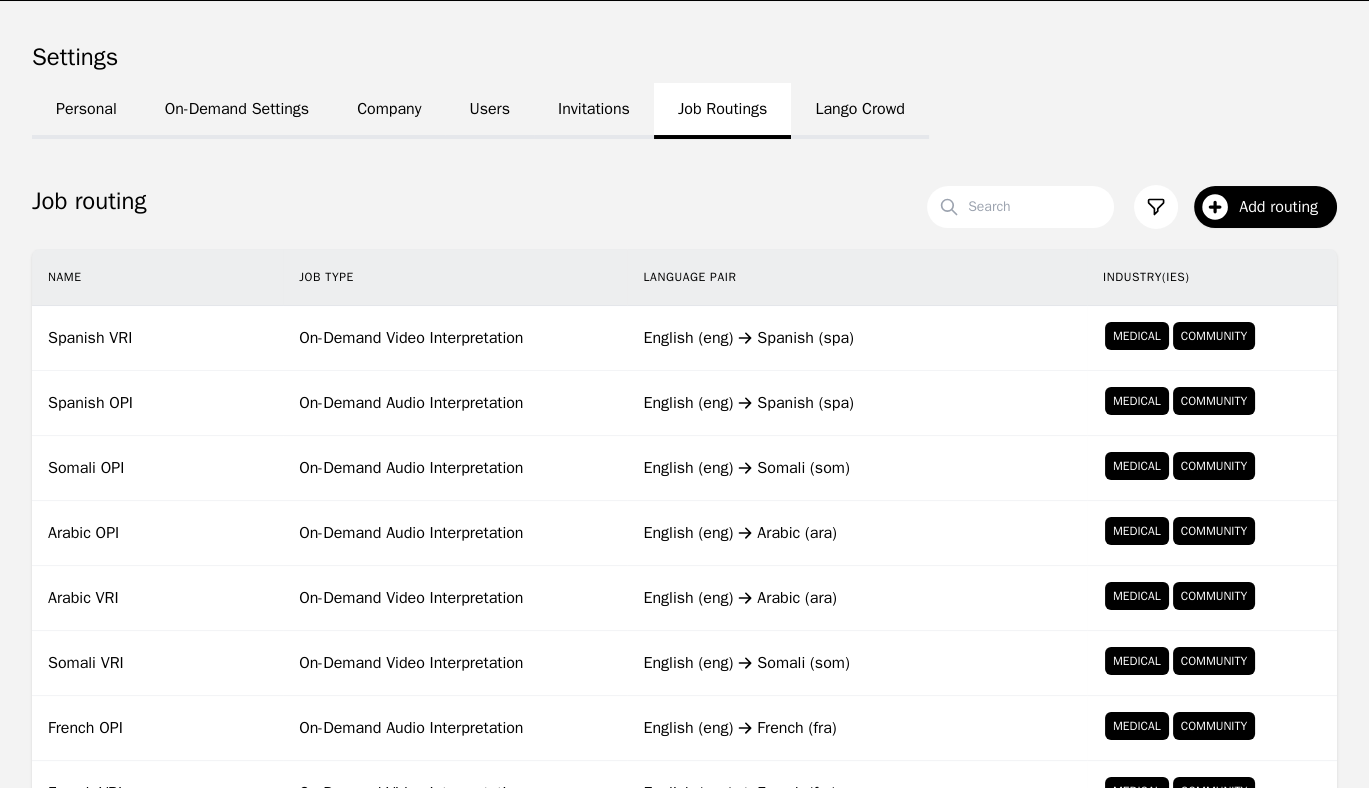 scroll, scrollTop: 206, scrollLeft: 0, axis: vertical 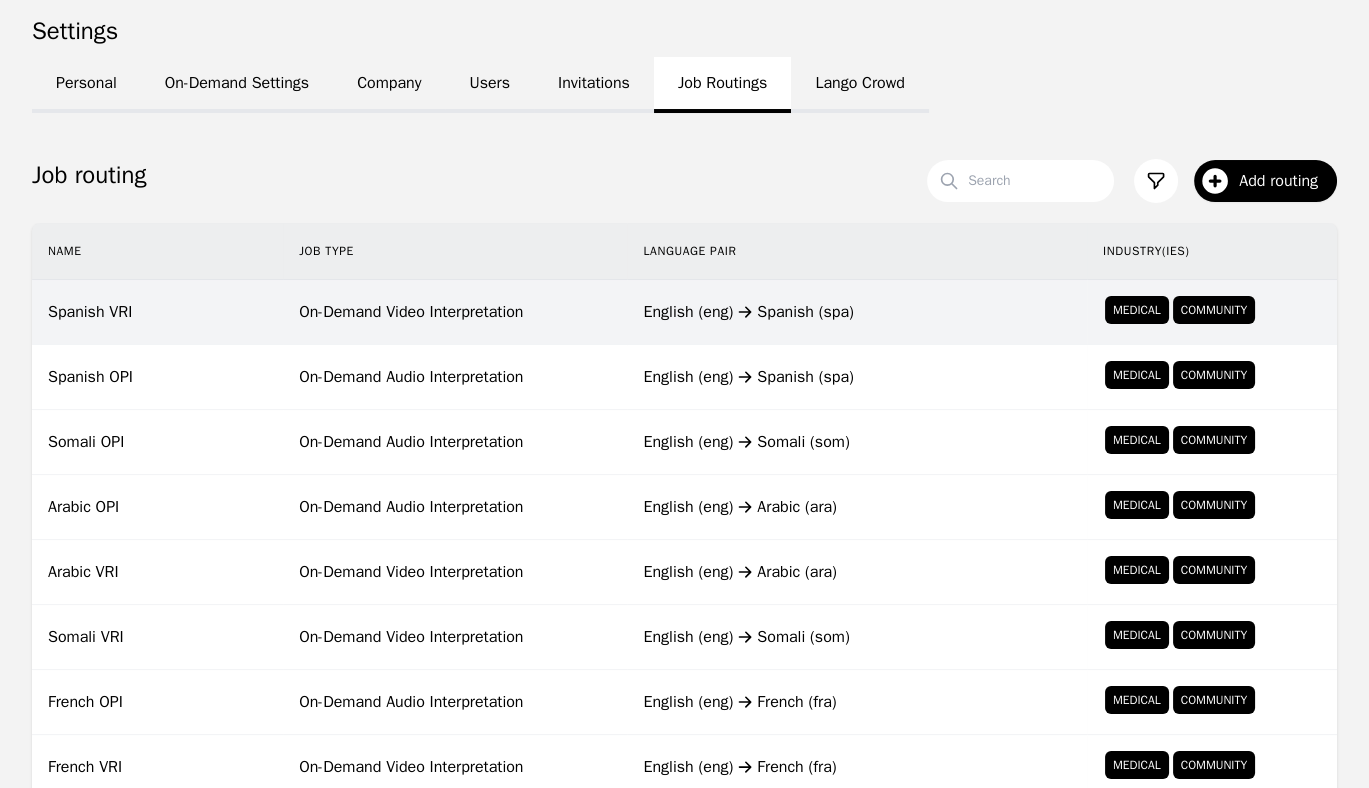click on "On-Demand Video Interpretation" at bounding box center [455, 312] 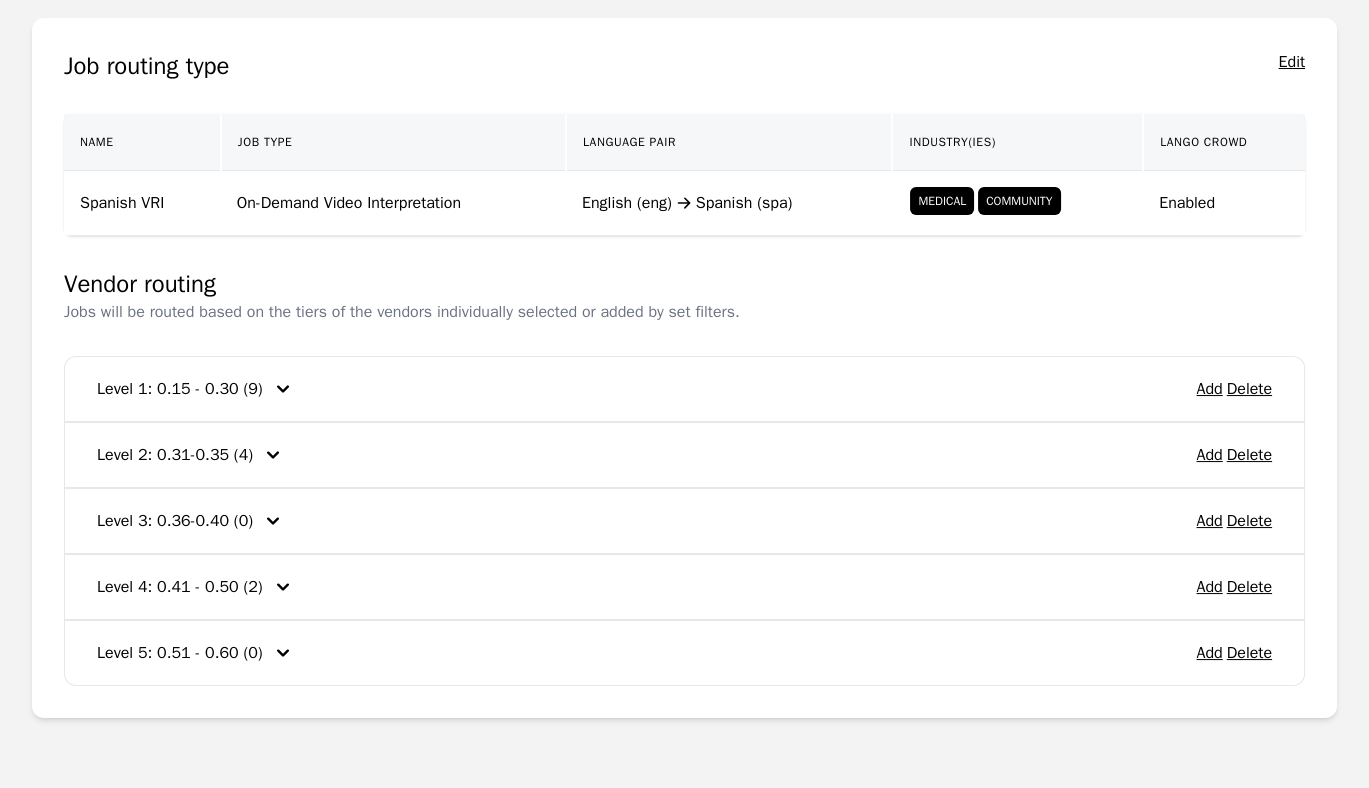 scroll, scrollTop: 351, scrollLeft: 0, axis: vertical 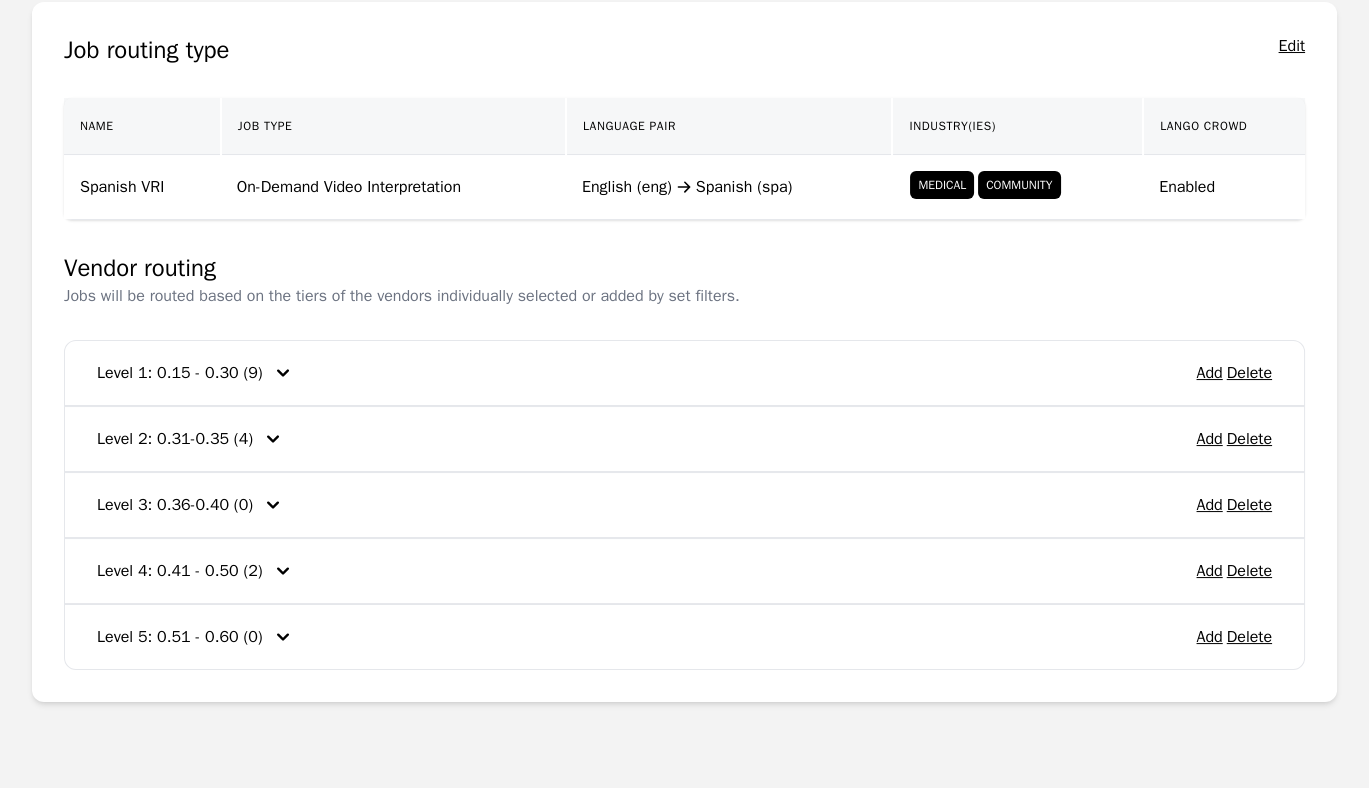 click at bounding box center [283, 373] 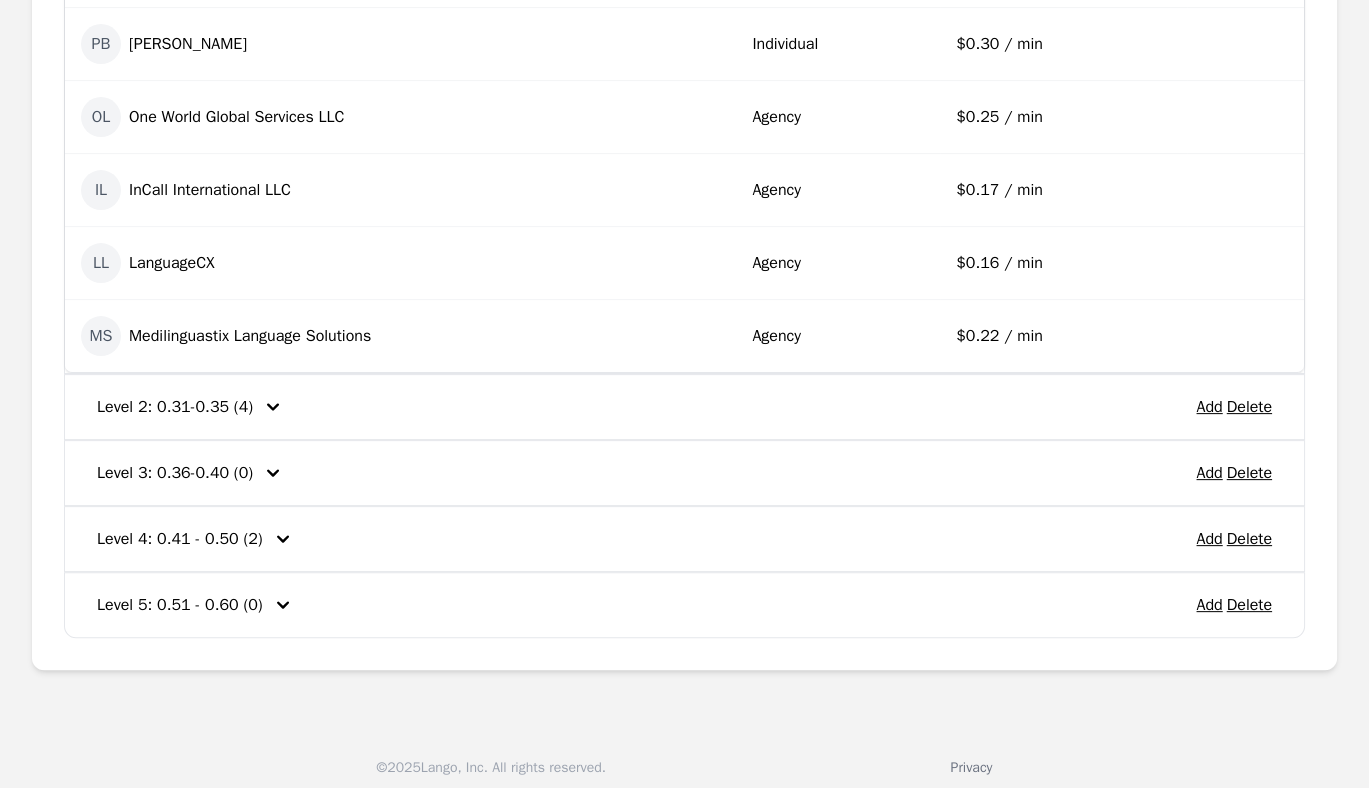 scroll, scrollTop: 1099, scrollLeft: 0, axis: vertical 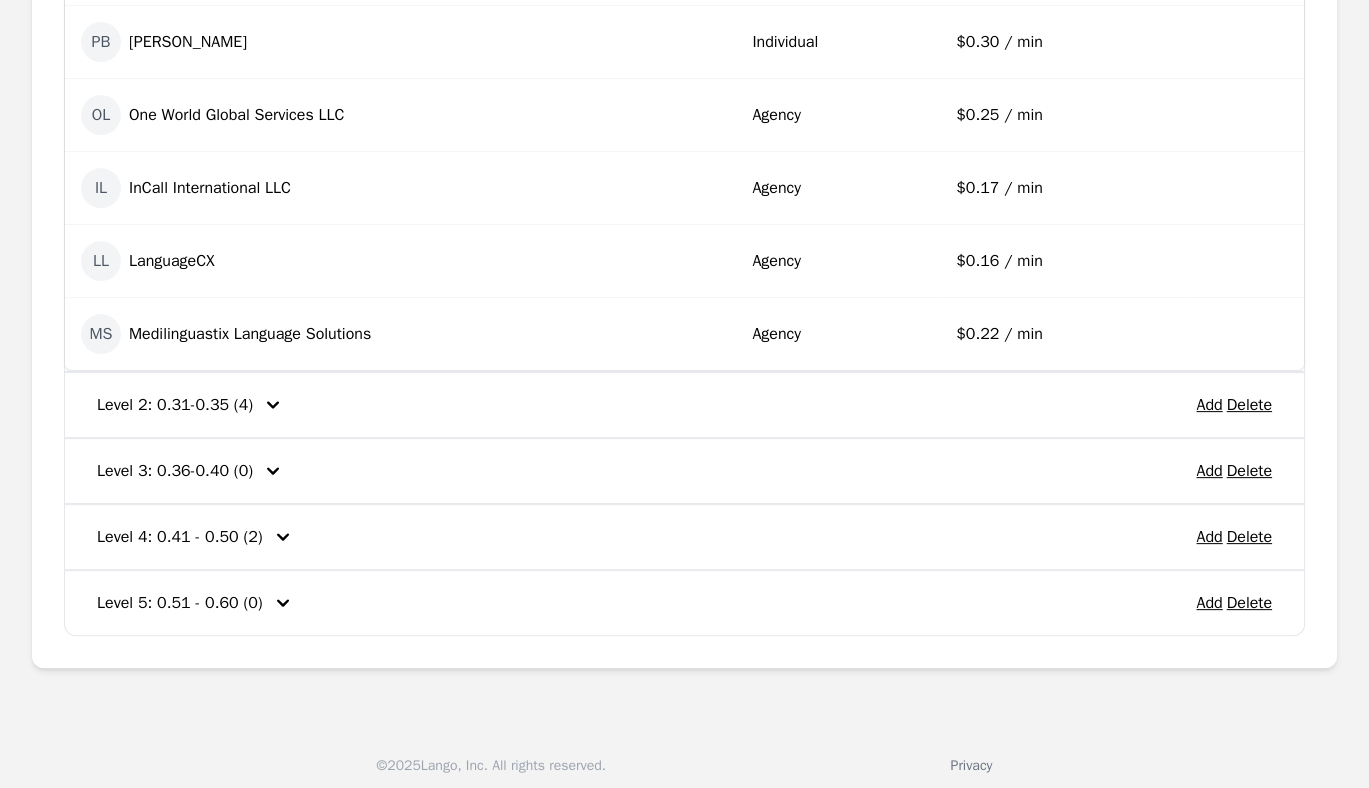 click 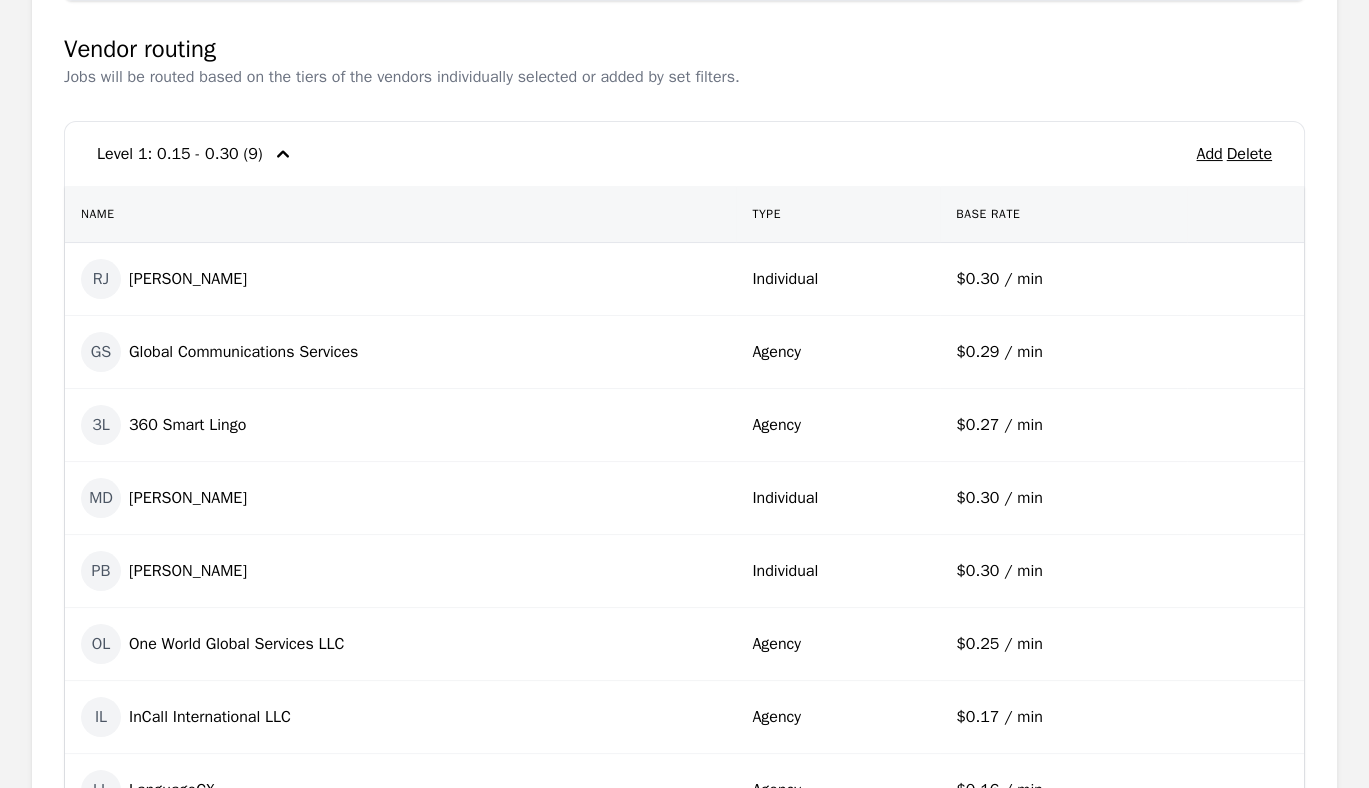 scroll, scrollTop: 567, scrollLeft: 0, axis: vertical 